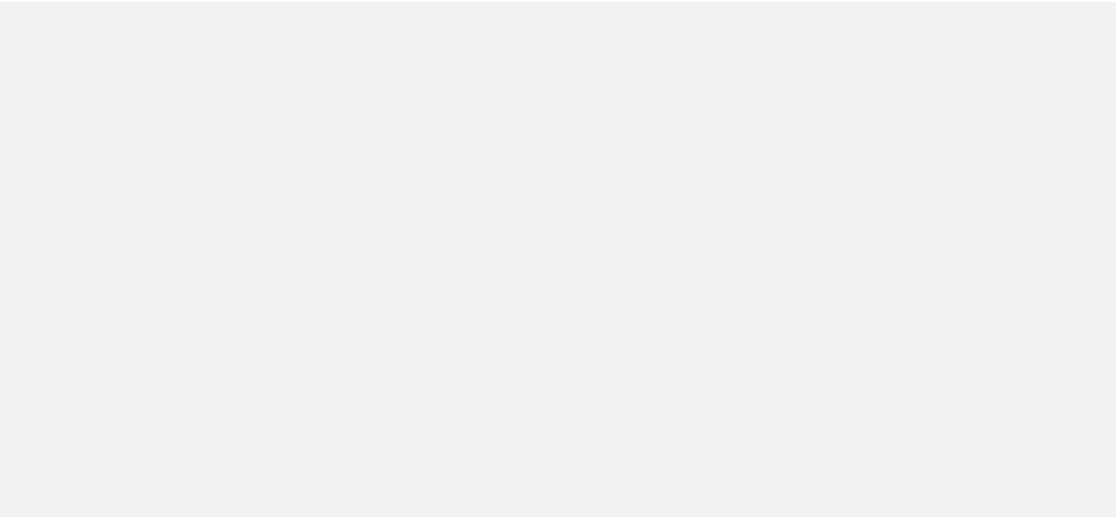 scroll, scrollTop: 0, scrollLeft: 0, axis: both 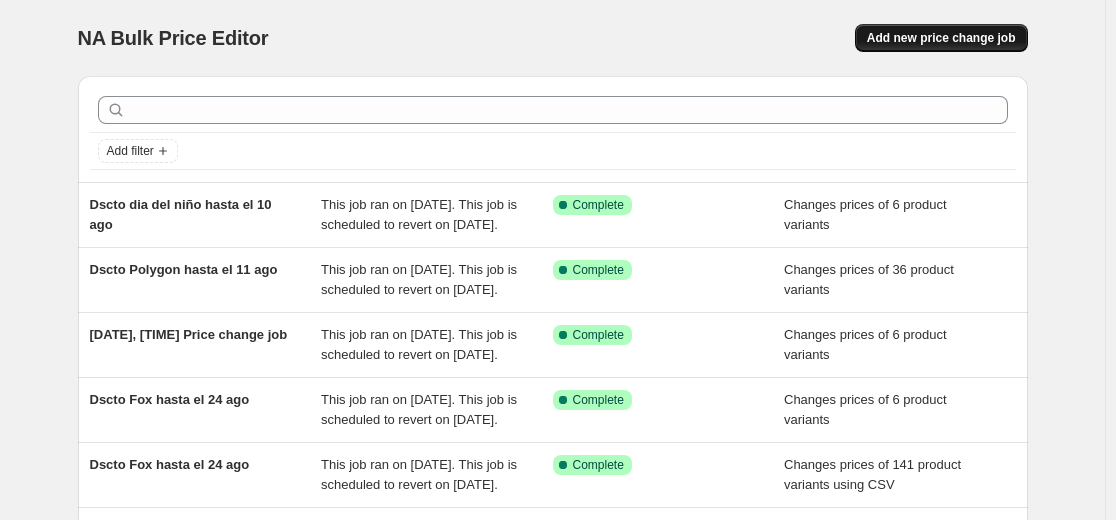 click on "Add new price change job" at bounding box center (941, 38) 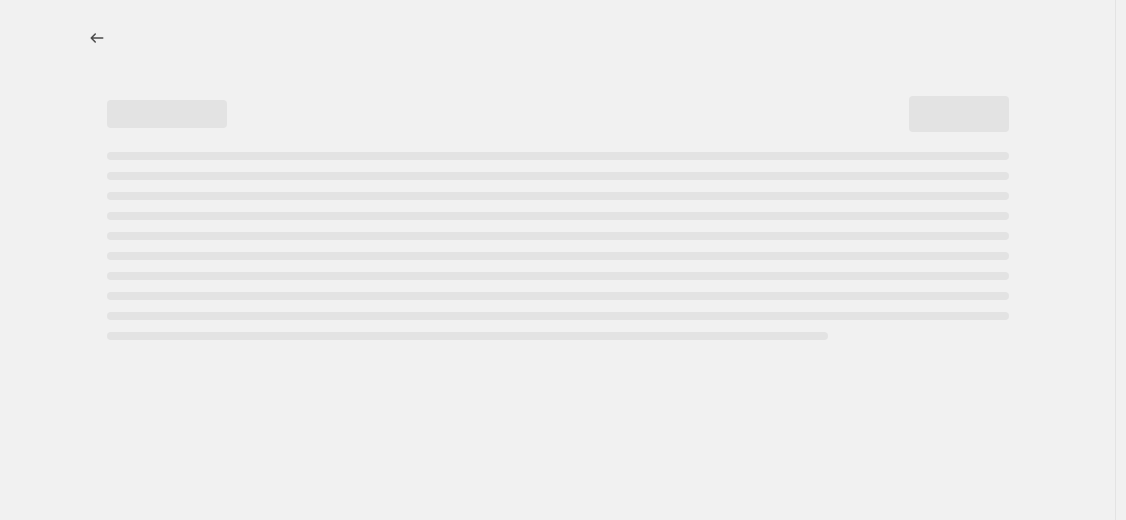 select on "percentage" 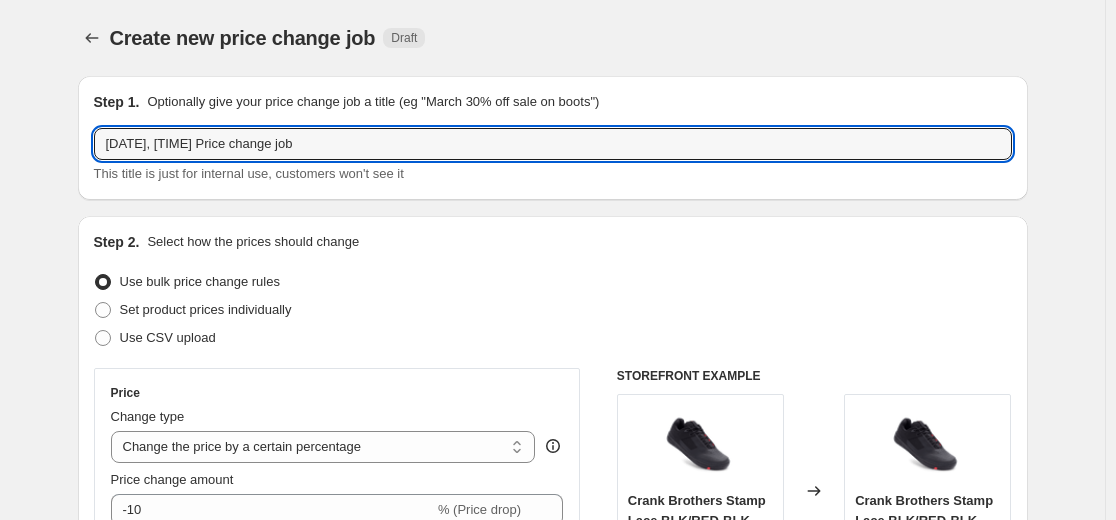 drag, startPoint x: 369, startPoint y: 149, endPoint x: -240, endPoint y: 159, distance: 609.0821 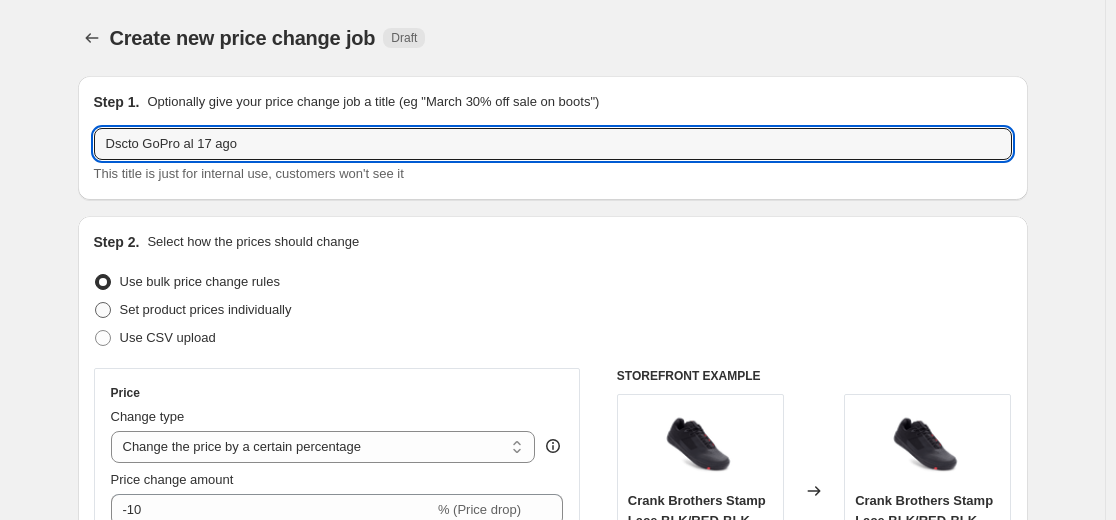 type on "Dscto GoPro al 17 ago" 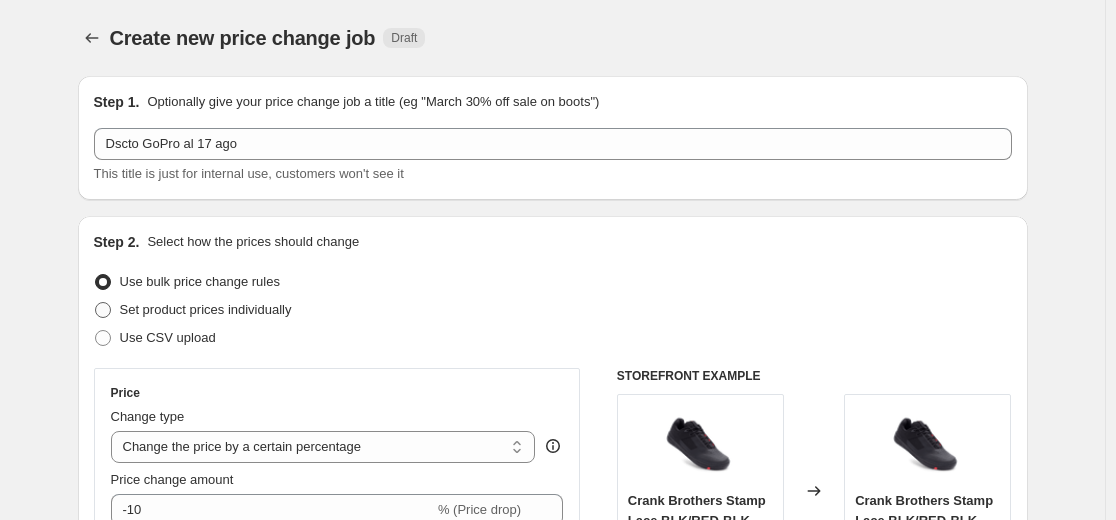 click at bounding box center [103, 310] 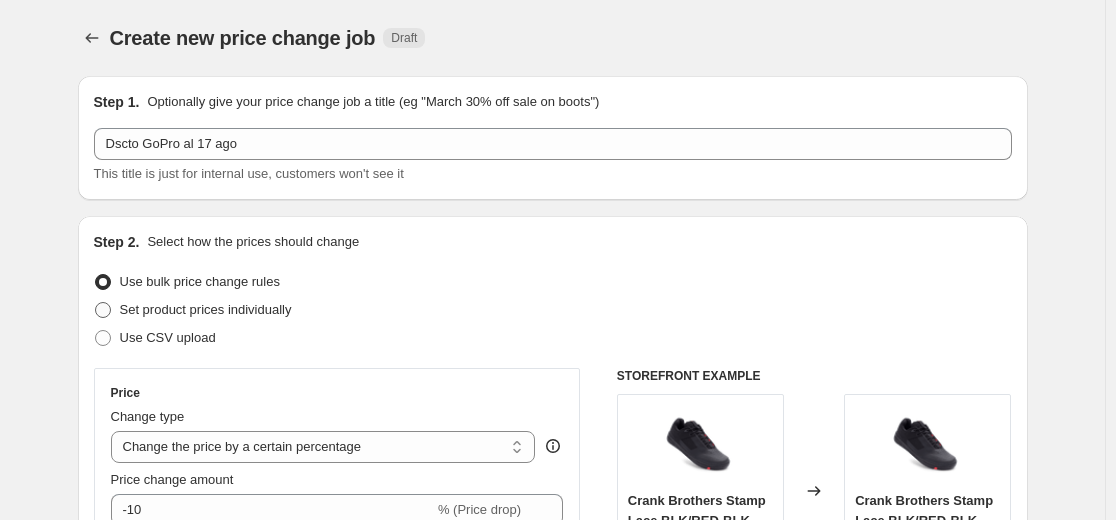 radio on "true" 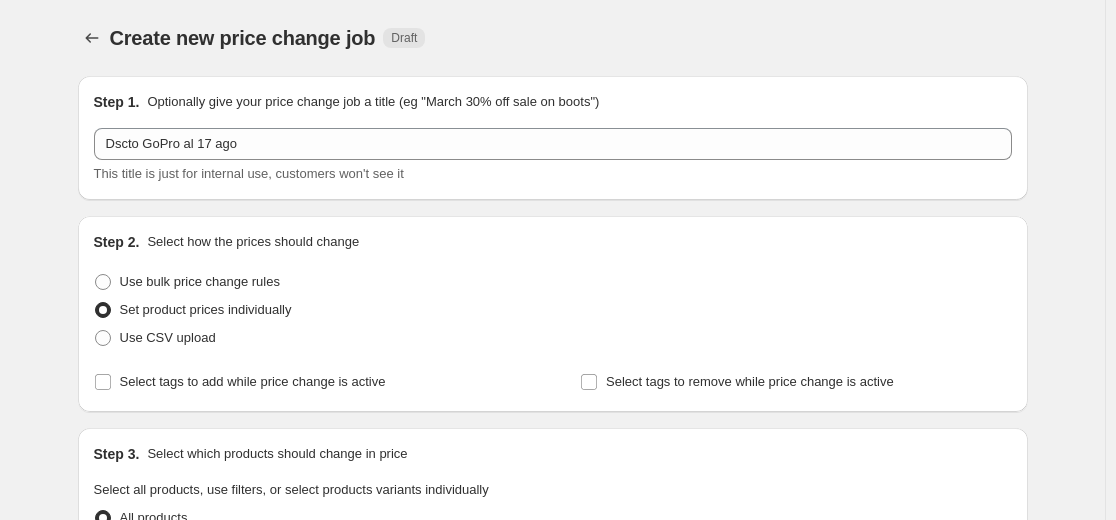 scroll, scrollTop: 200, scrollLeft: 0, axis: vertical 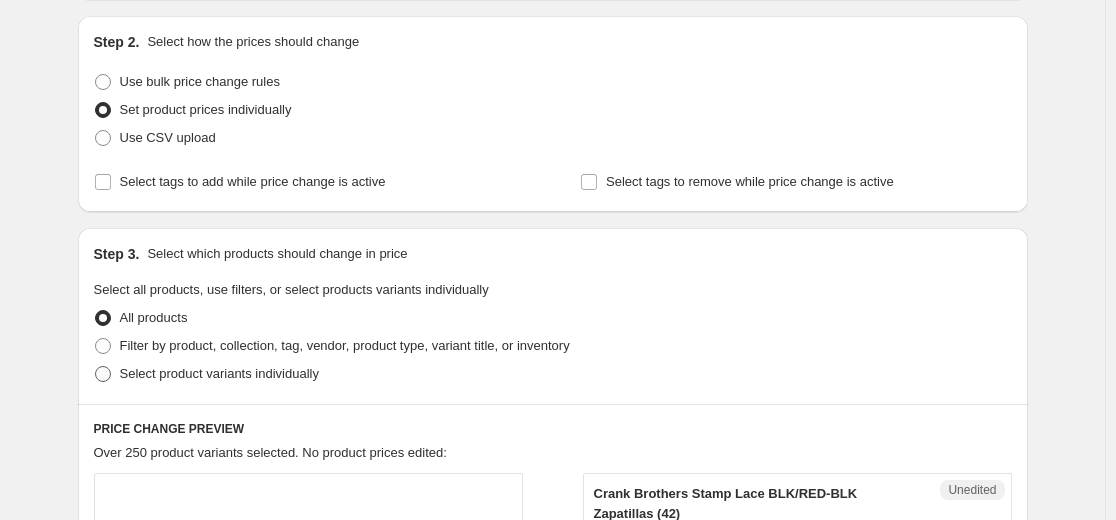 click on "Select product variants individually" at bounding box center (206, 374) 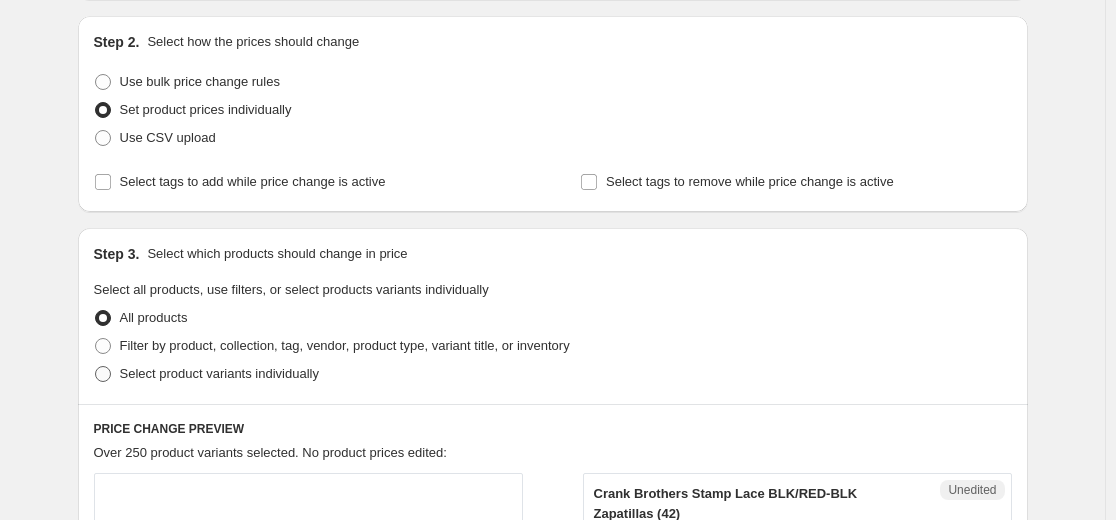 radio on "true" 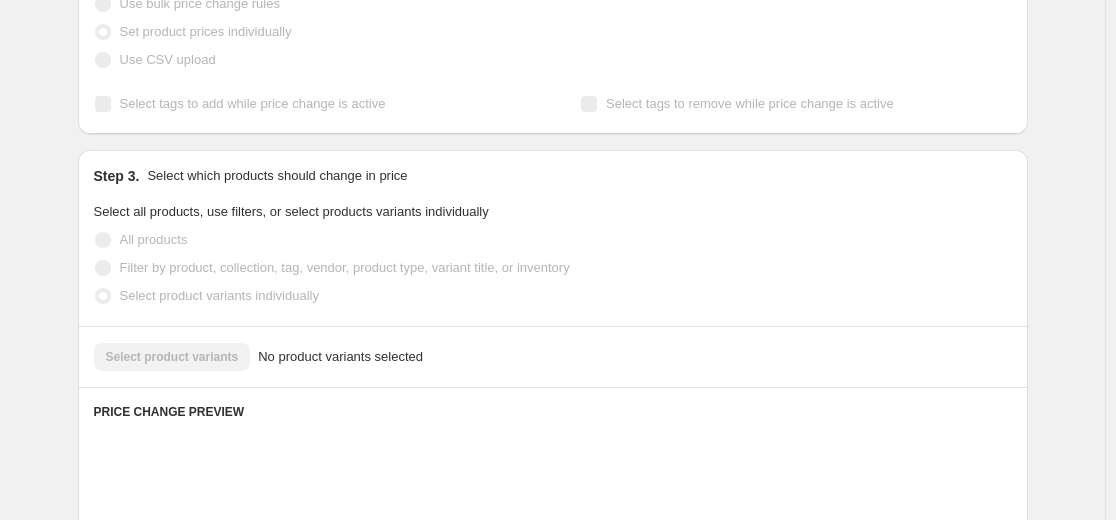 scroll, scrollTop: 300, scrollLeft: 0, axis: vertical 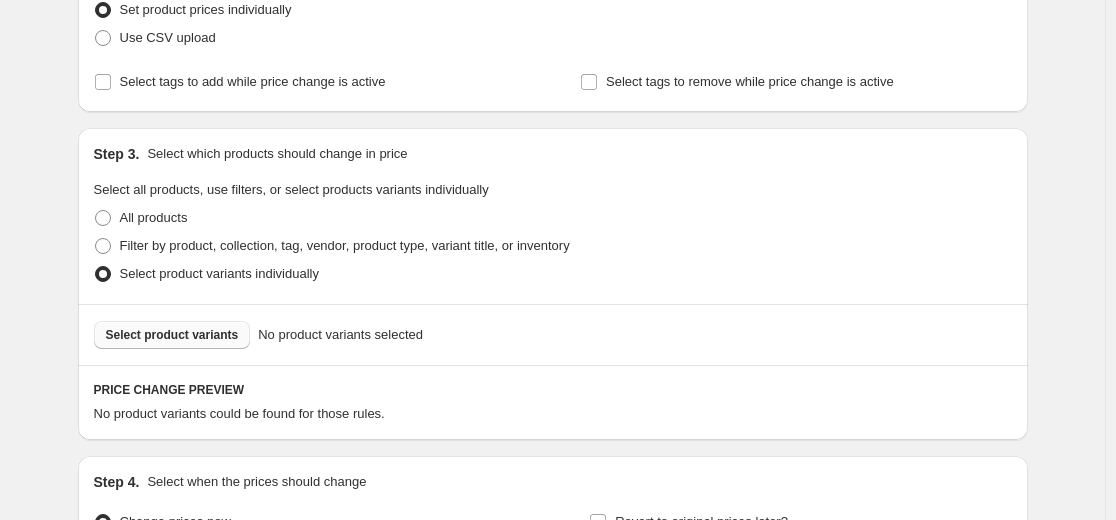 click on "Select product variants" at bounding box center (172, 335) 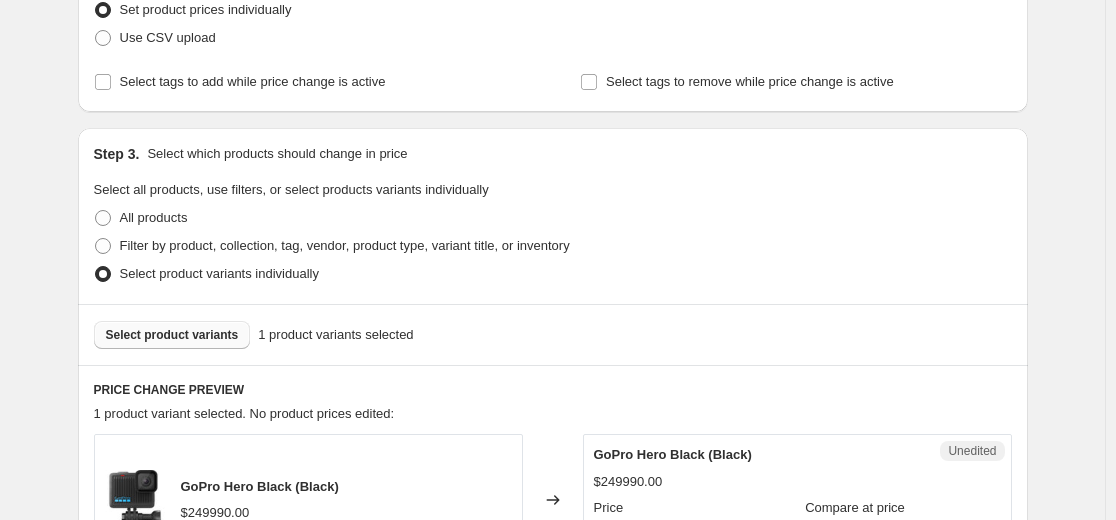 scroll, scrollTop: 700, scrollLeft: 0, axis: vertical 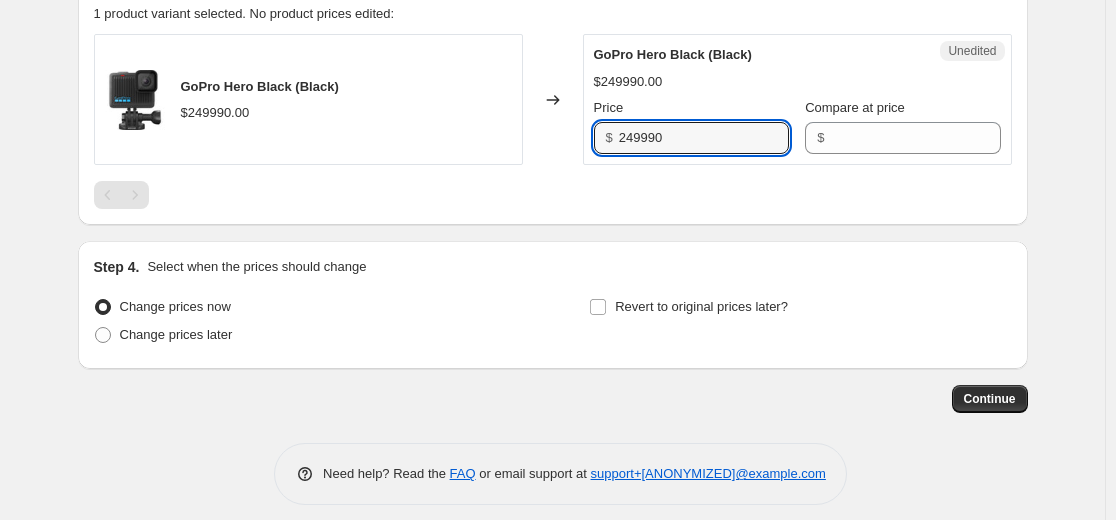 drag, startPoint x: 575, startPoint y: 140, endPoint x: 499, endPoint y: 143, distance: 76.05919 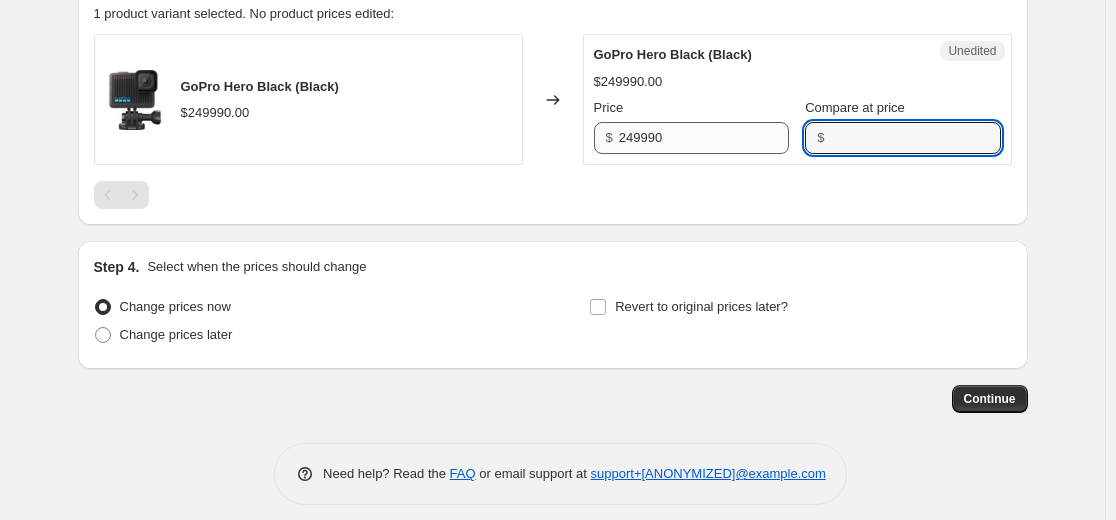 drag, startPoint x: 883, startPoint y: 145, endPoint x: 732, endPoint y: 143, distance: 151.01324 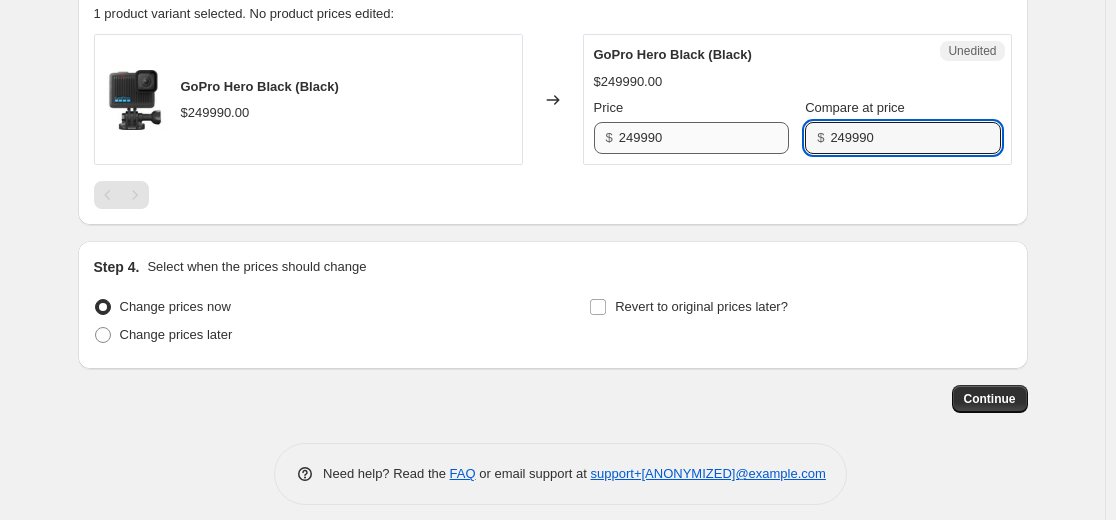 type on "249990" 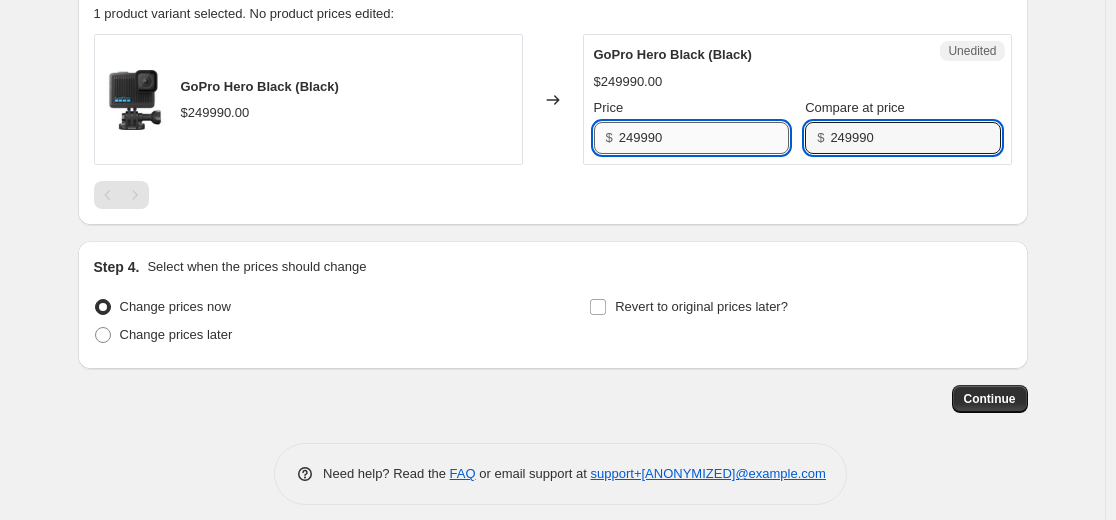 click on "249990" at bounding box center [704, 138] 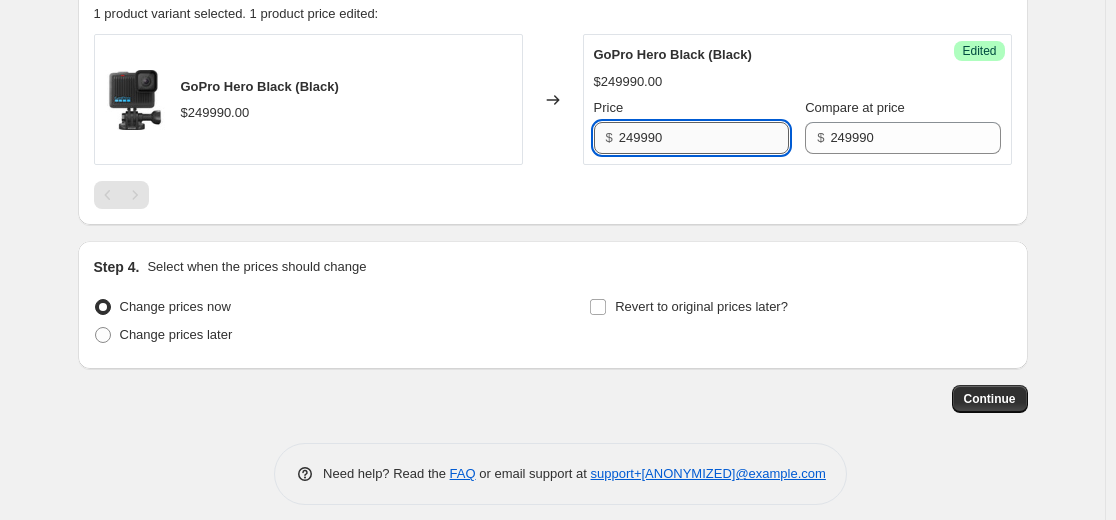 click on "249990" at bounding box center [704, 138] 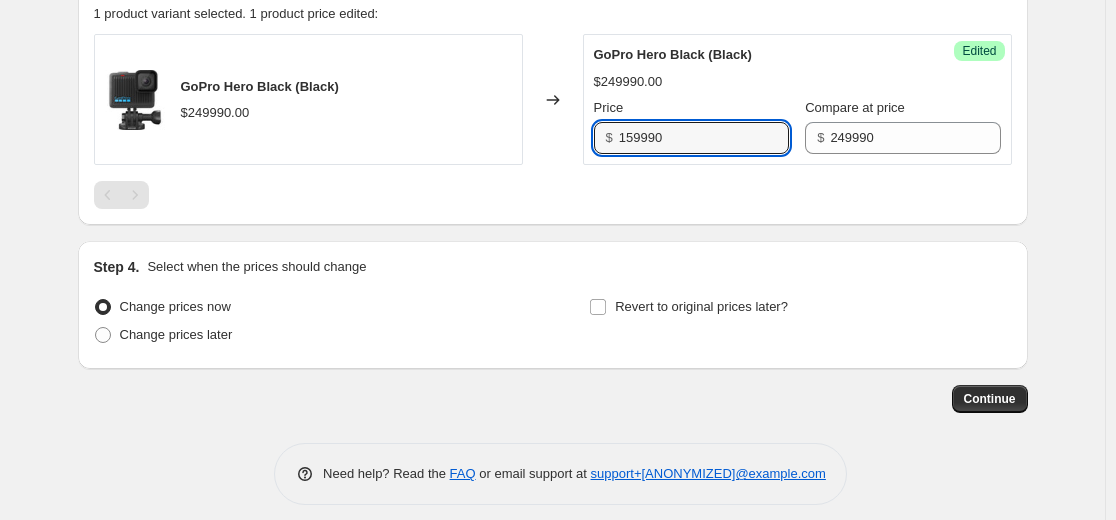type on "159990" 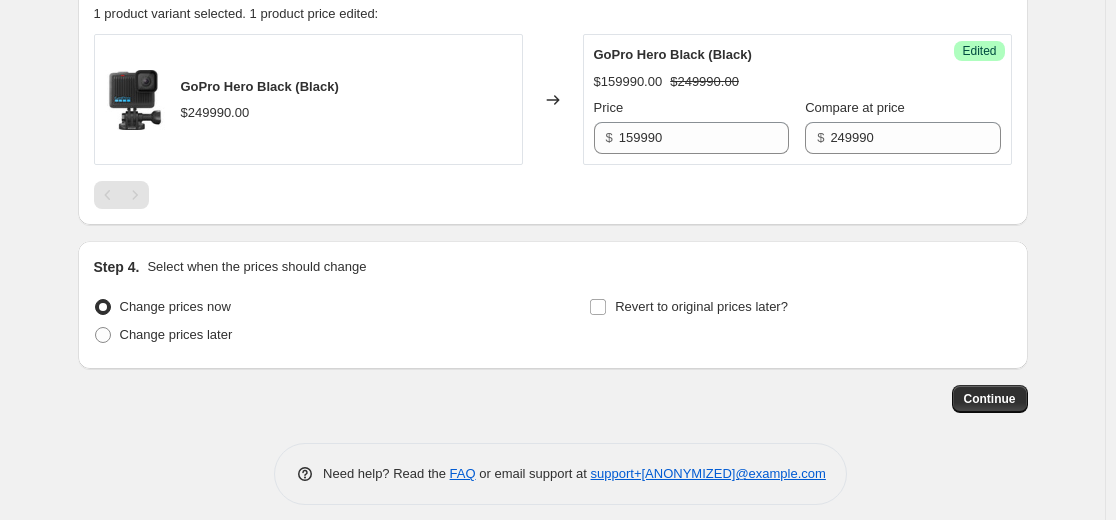 click on "GoPro Hero Black (Black) $[PRICE] Changed to Success Edited GoPro Hero Black (Black) $[PRICE] $[PRICE] Price $ [PRICE] Compare at price $ [PRICE]" at bounding box center (553, 121) 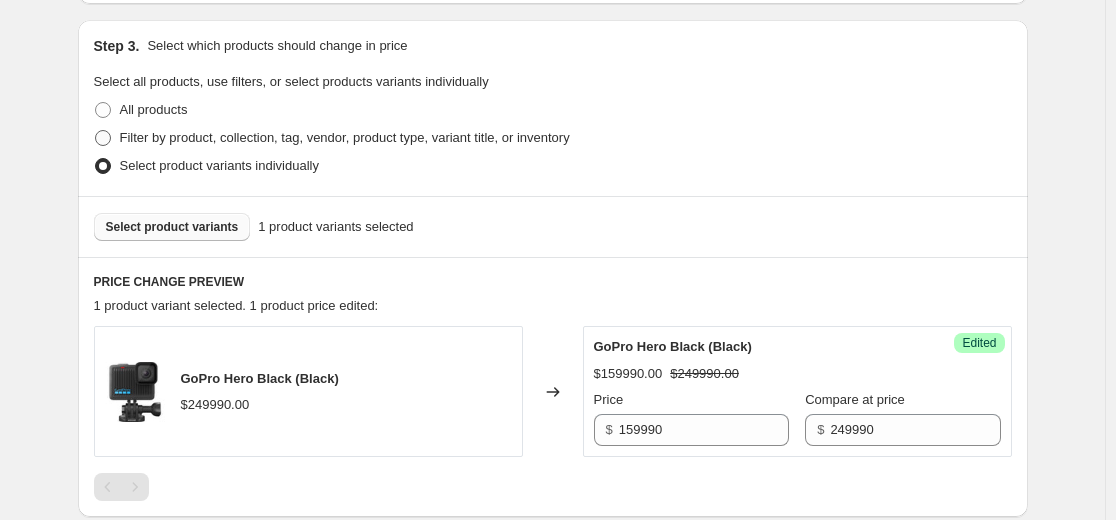 scroll, scrollTop: 400, scrollLeft: 0, axis: vertical 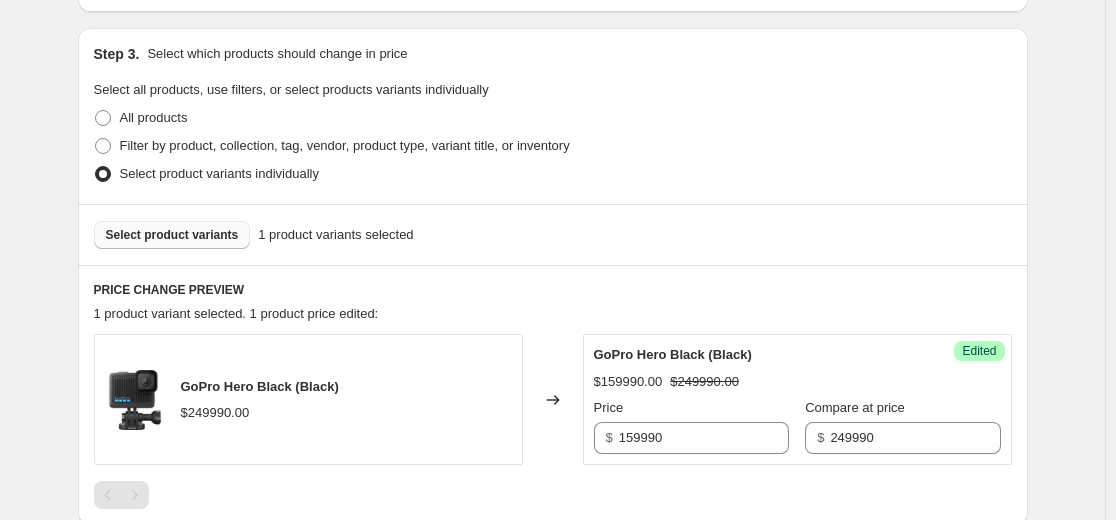 click on "Select product variants" at bounding box center (172, 235) 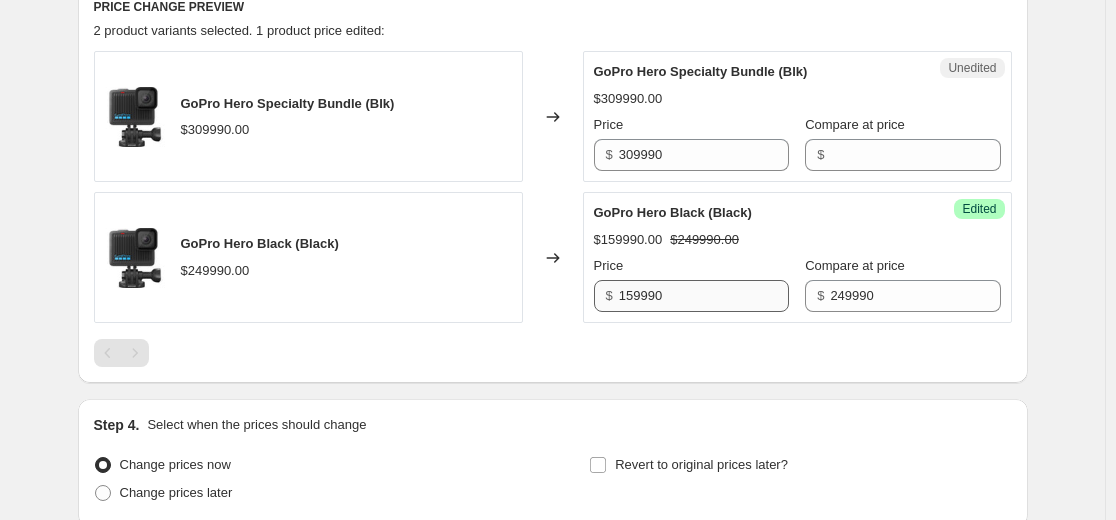 scroll, scrollTop: 700, scrollLeft: 0, axis: vertical 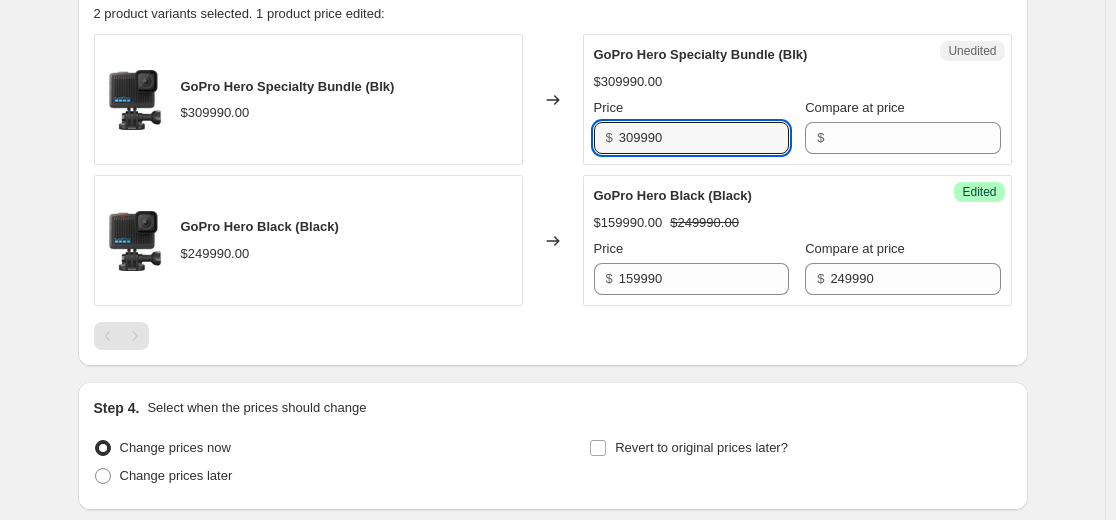 drag, startPoint x: 709, startPoint y: 147, endPoint x: 512, endPoint y: 144, distance: 197.02284 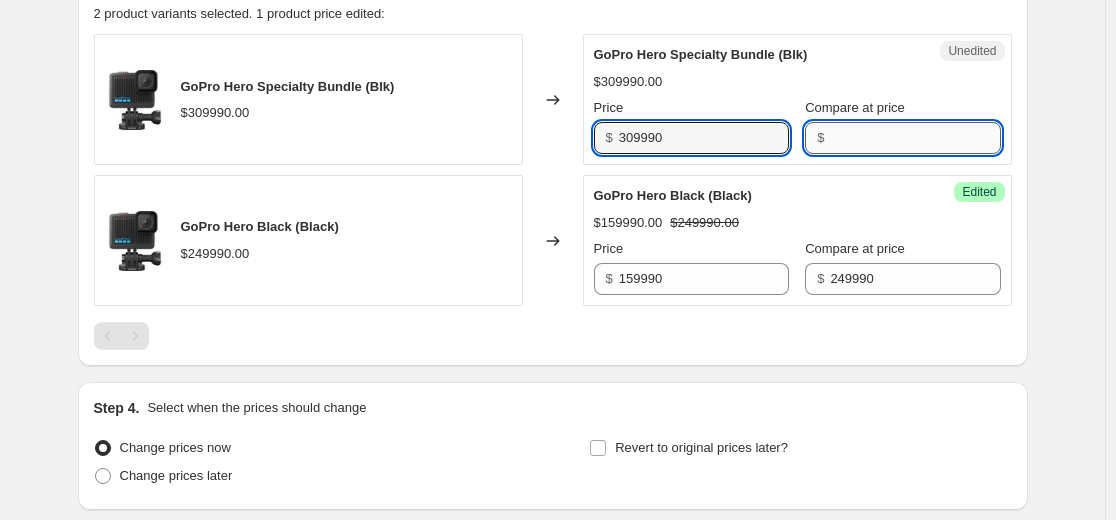 click on "Compare at price" at bounding box center (915, 138) 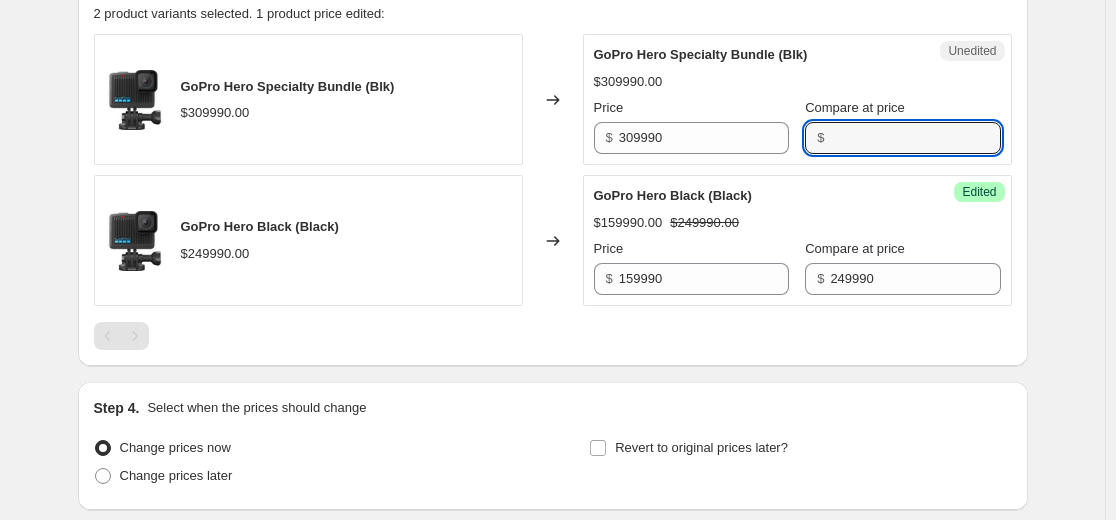 paste on "309990" 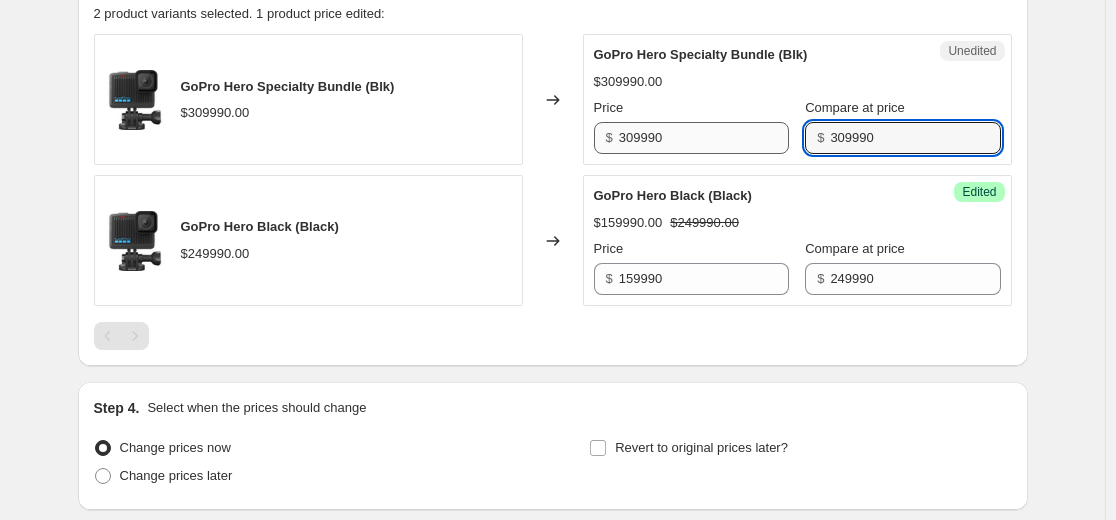type on "309990" 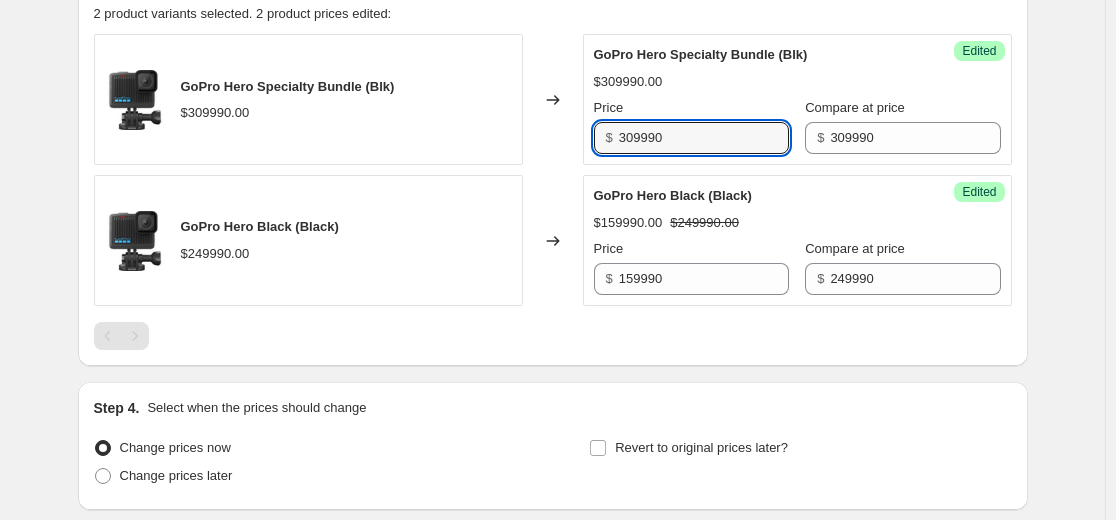 drag, startPoint x: 743, startPoint y: 145, endPoint x: 595, endPoint y: 146, distance: 148.00337 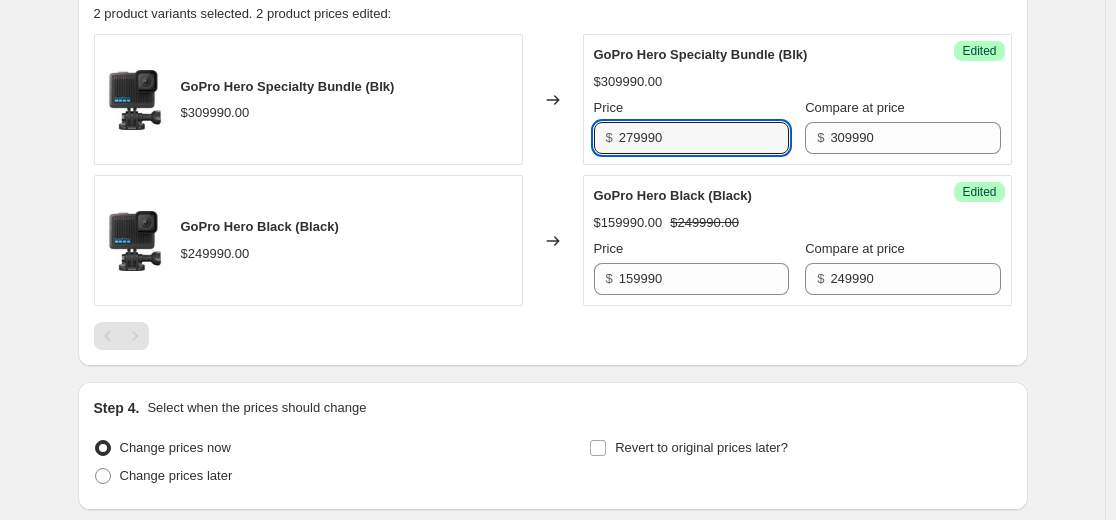 type on "279990" 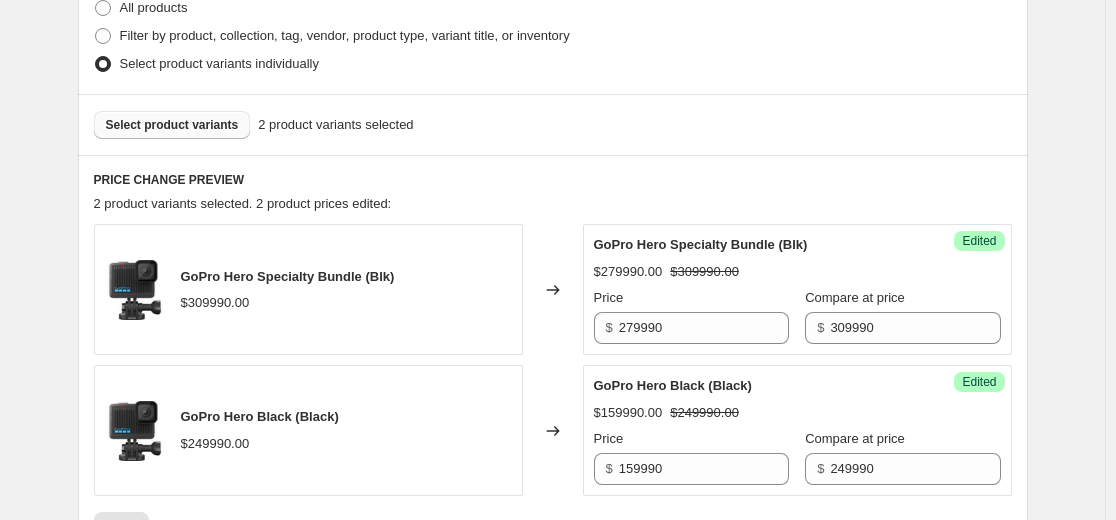 scroll, scrollTop: 400, scrollLeft: 0, axis: vertical 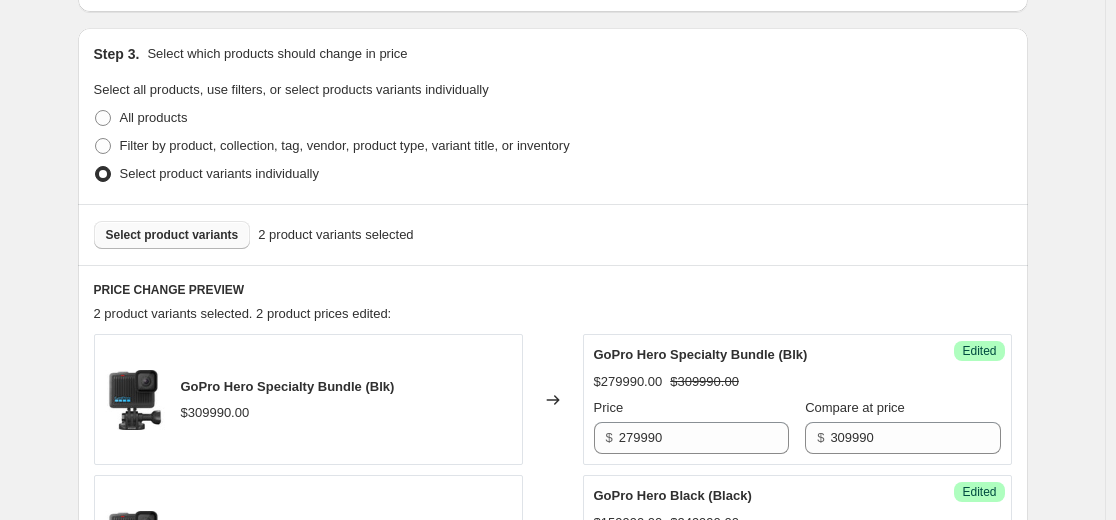 click on "Select product variants" at bounding box center (172, 235) 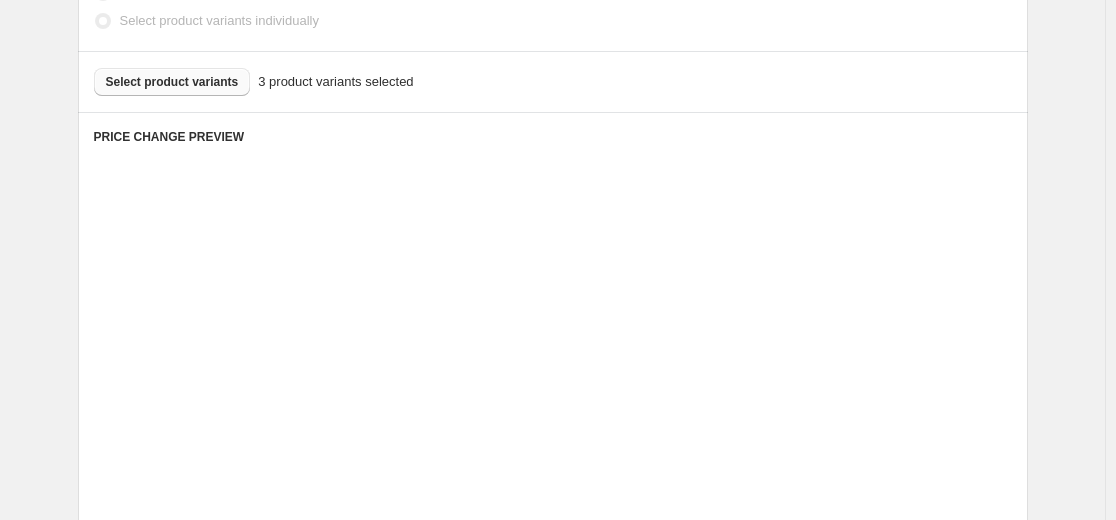 scroll, scrollTop: 600, scrollLeft: 0, axis: vertical 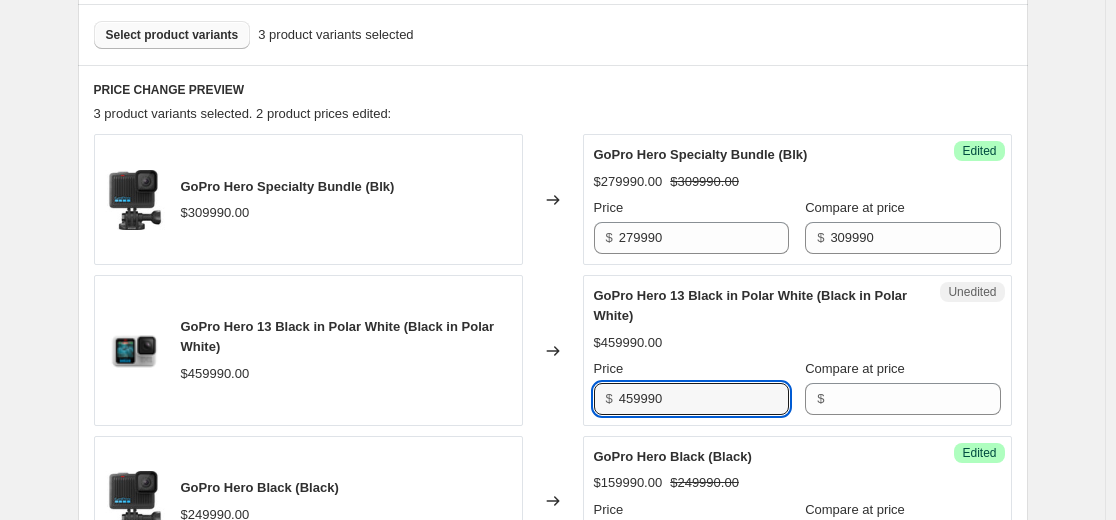 drag, startPoint x: 706, startPoint y: 392, endPoint x: 536, endPoint y: 395, distance: 170.02647 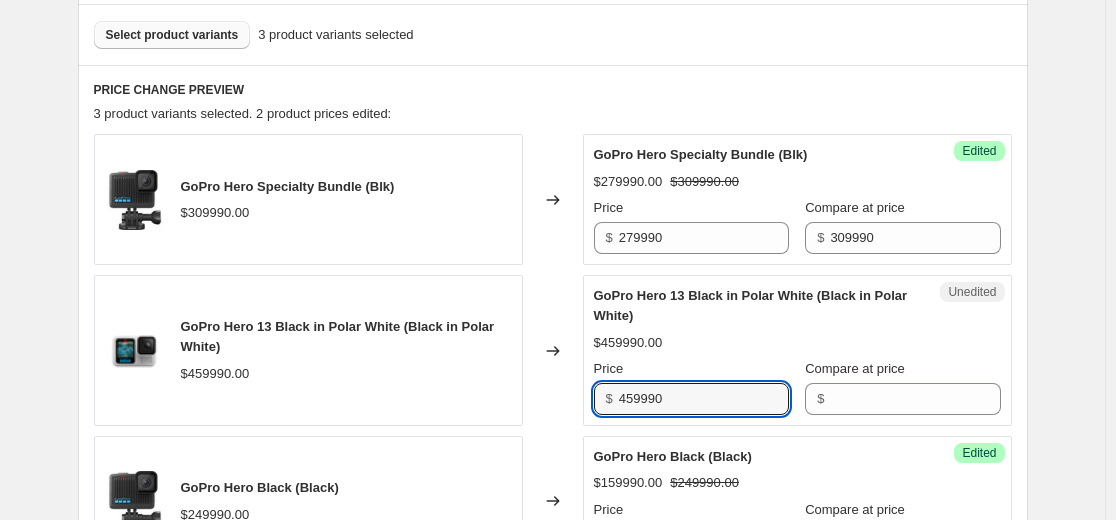 click on "GoPro Hero 13 Black in Polar White (Black in Polar White) $[PRICE] Changed to Unedited GoPro Hero 13 Black in Polar White (Black in Polar White) $[PRICE] Price $ [PRICE] Compare at price $ [PRICE]" at bounding box center [553, 350] 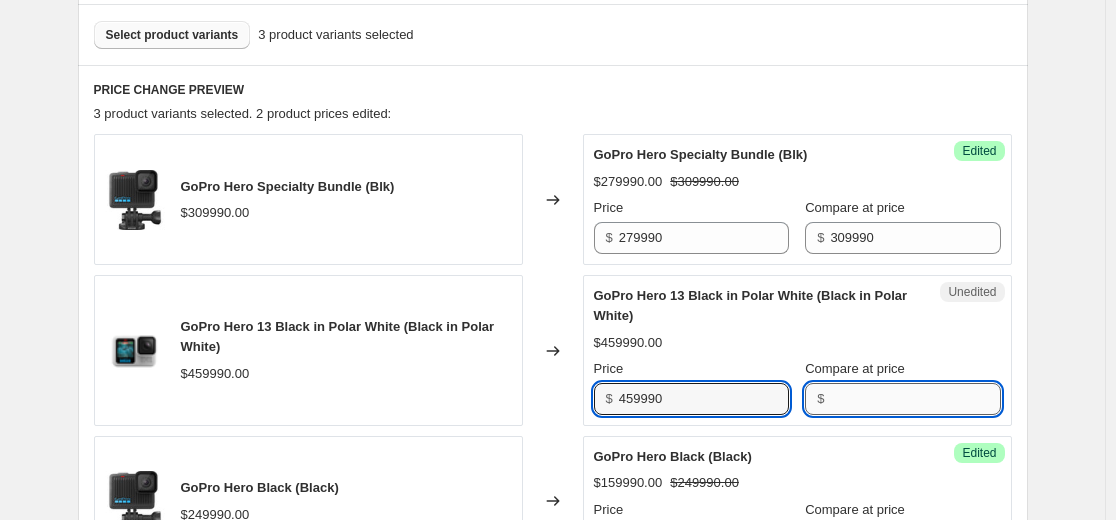 click on "Compare at price" at bounding box center [915, 399] 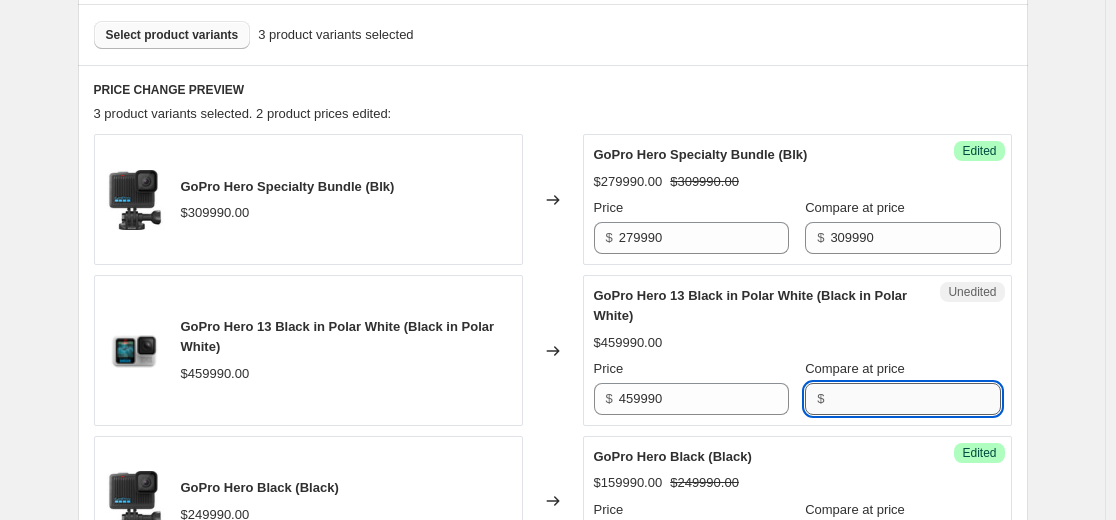 paste on "459990" 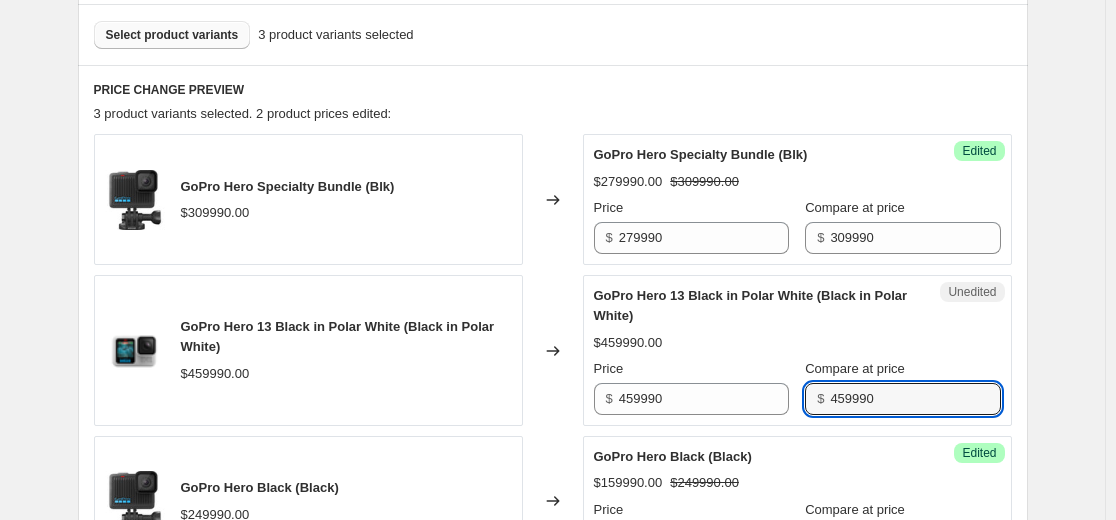 type on "459990" 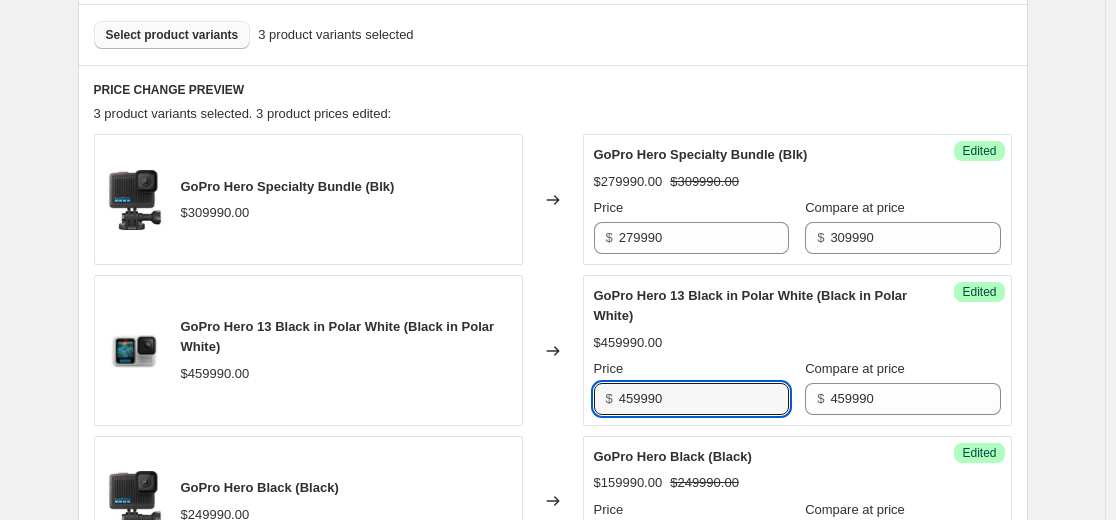 drag, startPoint x: 745, startPoint y: 398, endPoint x: 398, endPoint y: 417, distance: 347.51978 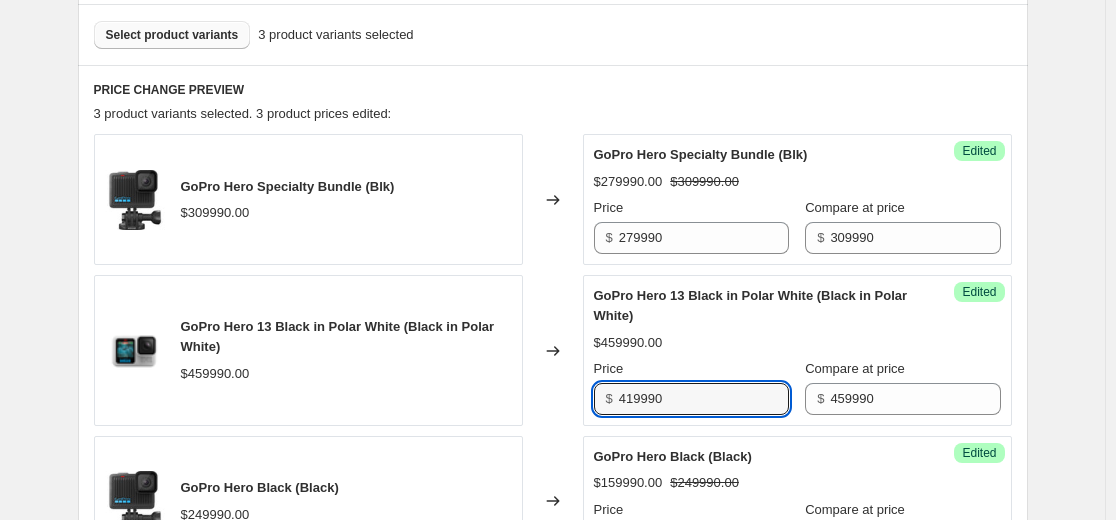 type on "419990" 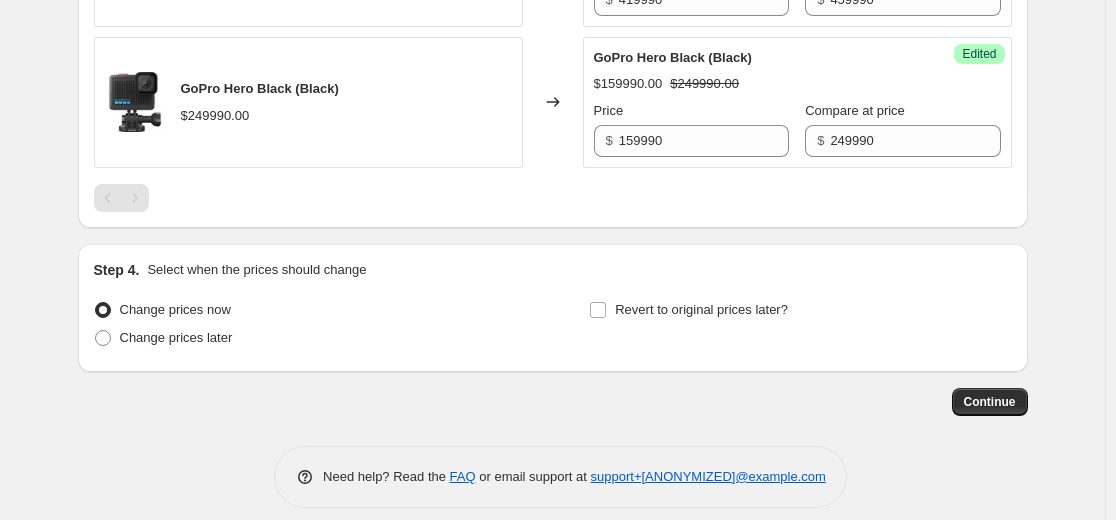 scroll, scrollTop: 1000, scrollLeft: 0, axis: vertical 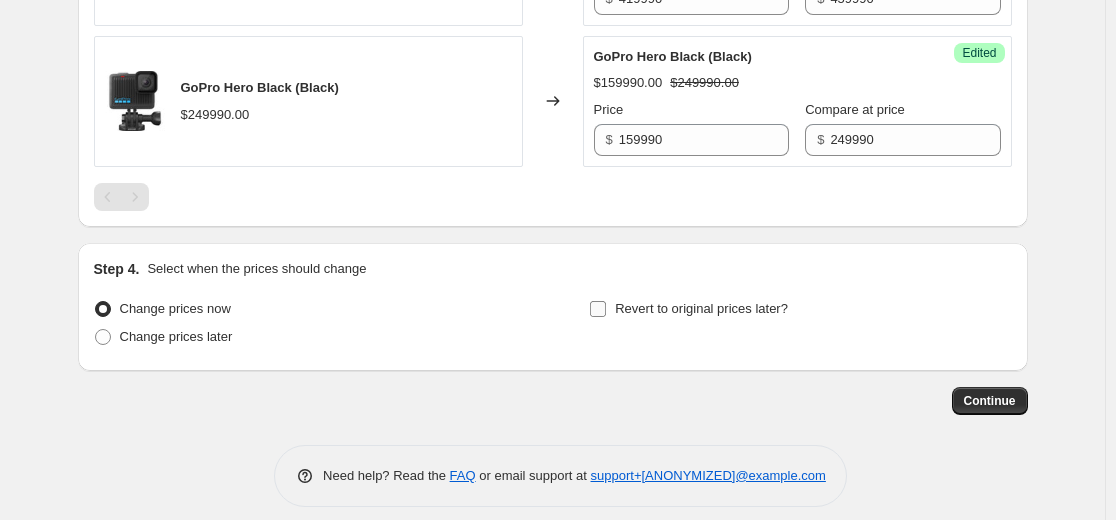 click on "Revert to original prices later?" at bounding box center (598, 309) 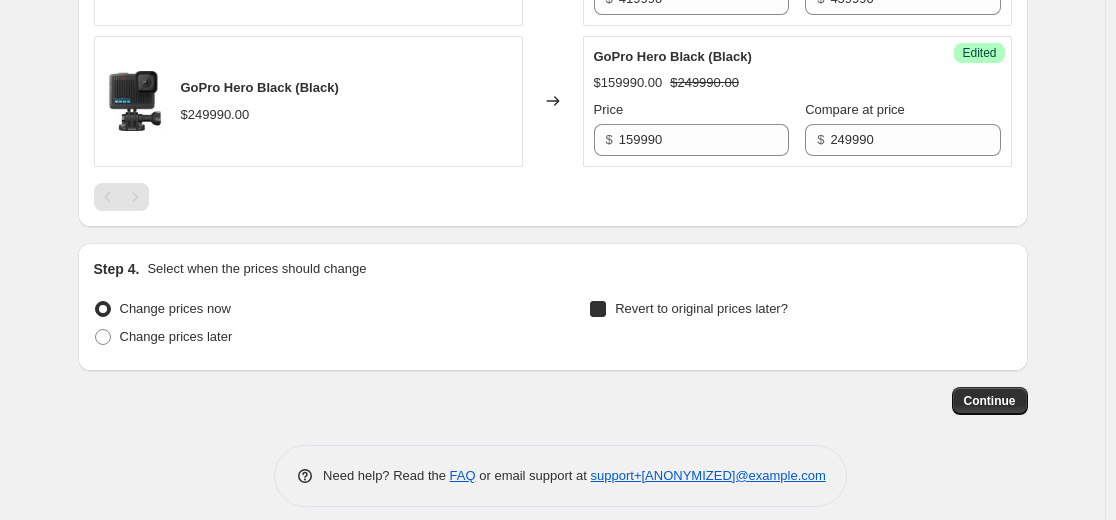 checkbox on "true" 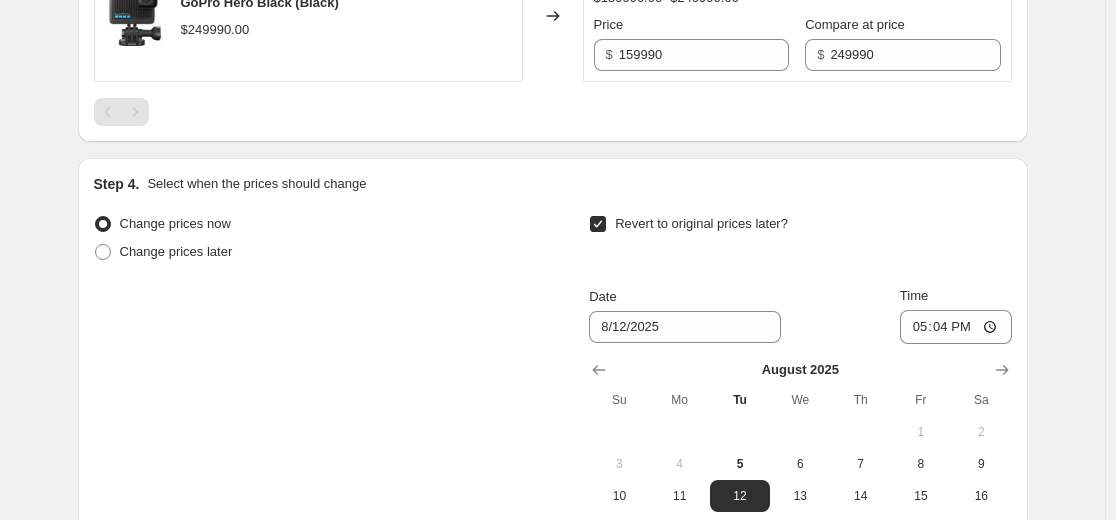 scroll, scrollTop: 1200, scrollLeft: 0, axis: vertical 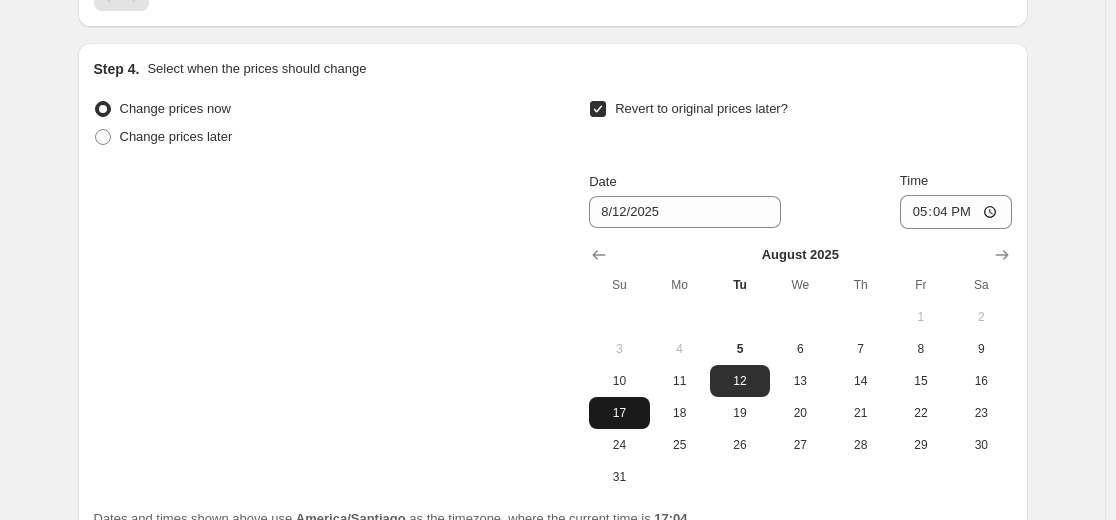click on "17" at bounding box center [619, 413] 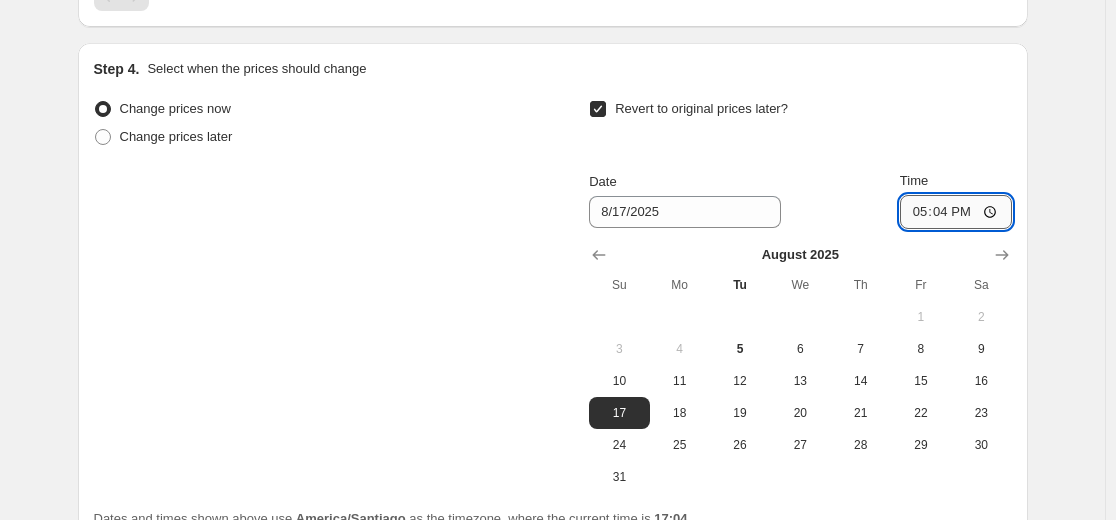 click on "17:04" at bounding box center [956, 212] 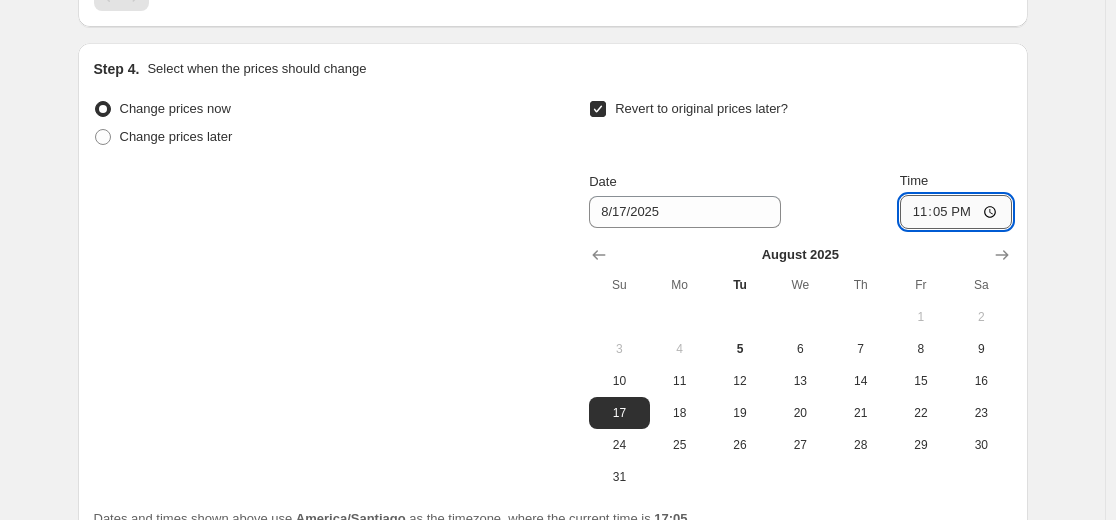 type on "23:59" 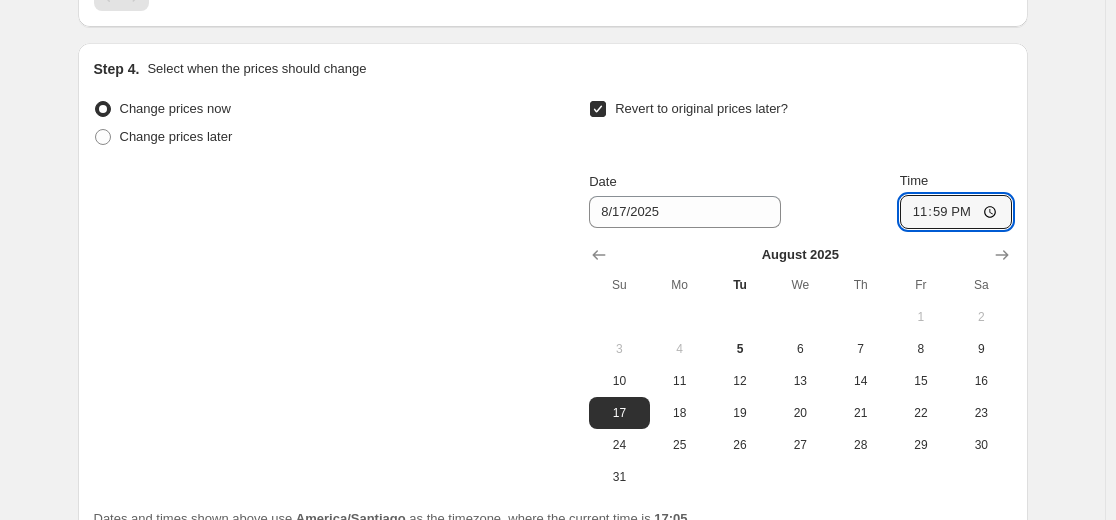 click on "Date [DATE] Time [TIME]" at bounding box center (800, 200) 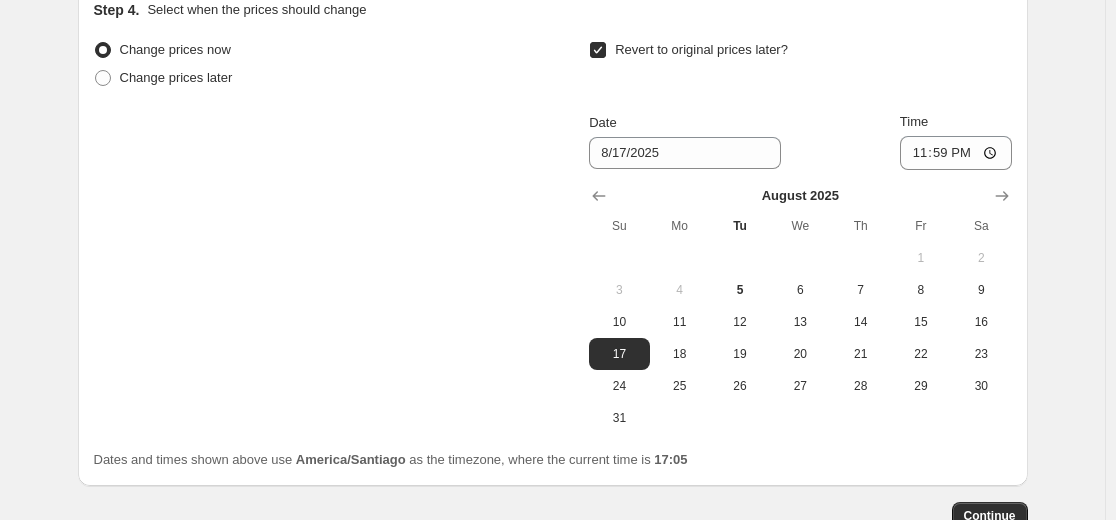 scroll, scrollTop: 1291, scrollLeft: 0, axis: vertical 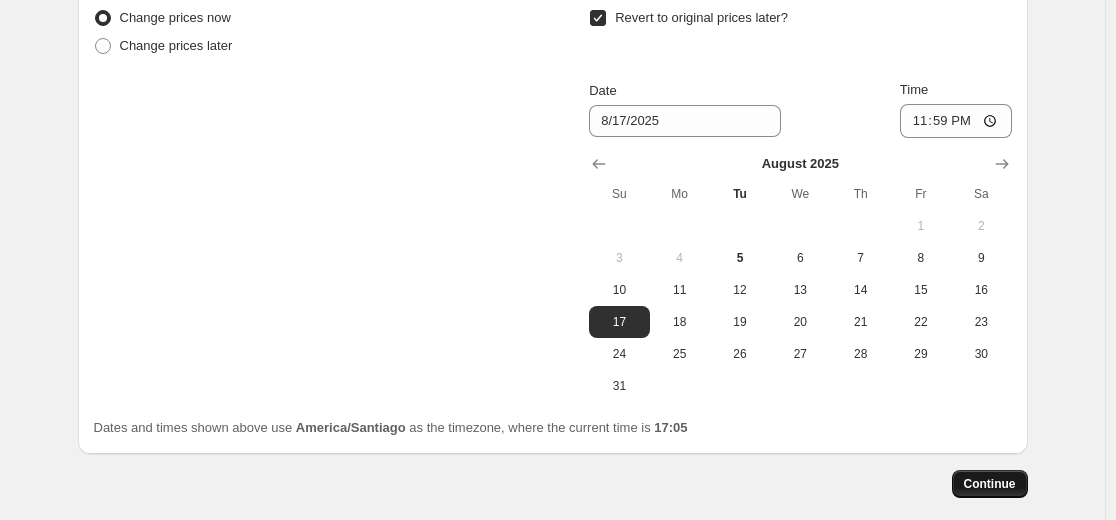 click on "Continue" at bounding box center (990, 484) 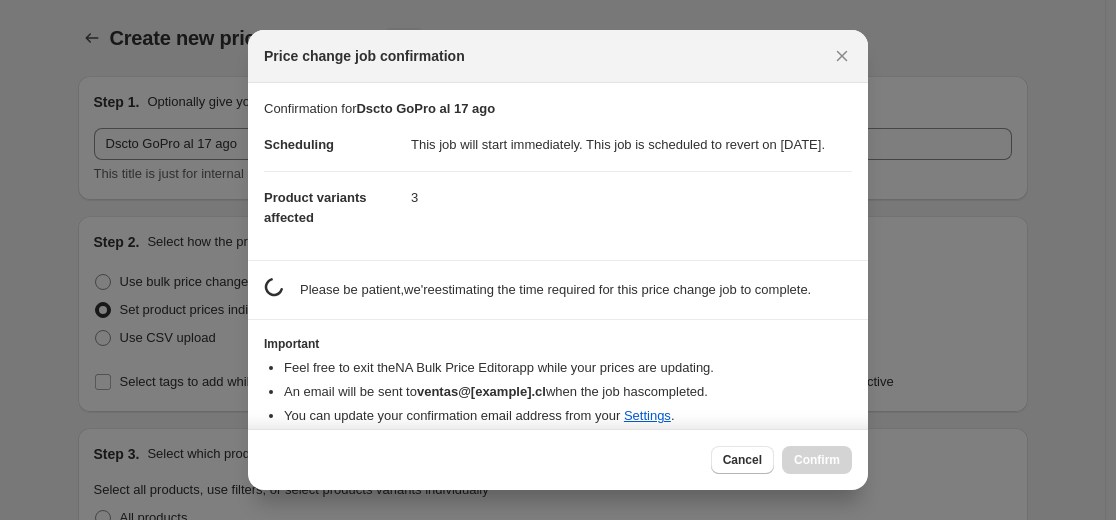 scroll, scrollTop: 1291, scrollLeft: 0, axis: vertical 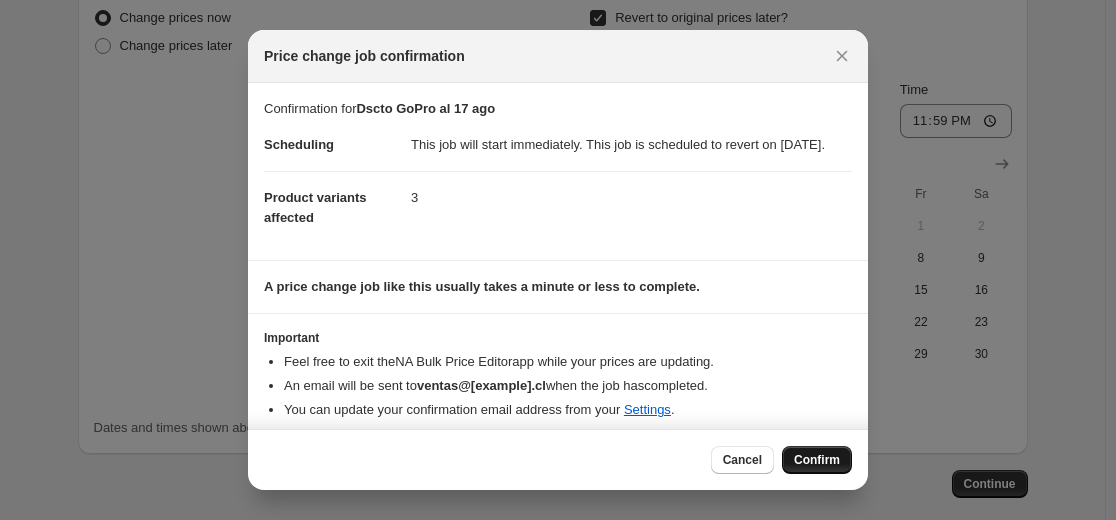 click on "Confirm" at bounding box center [817, 460] 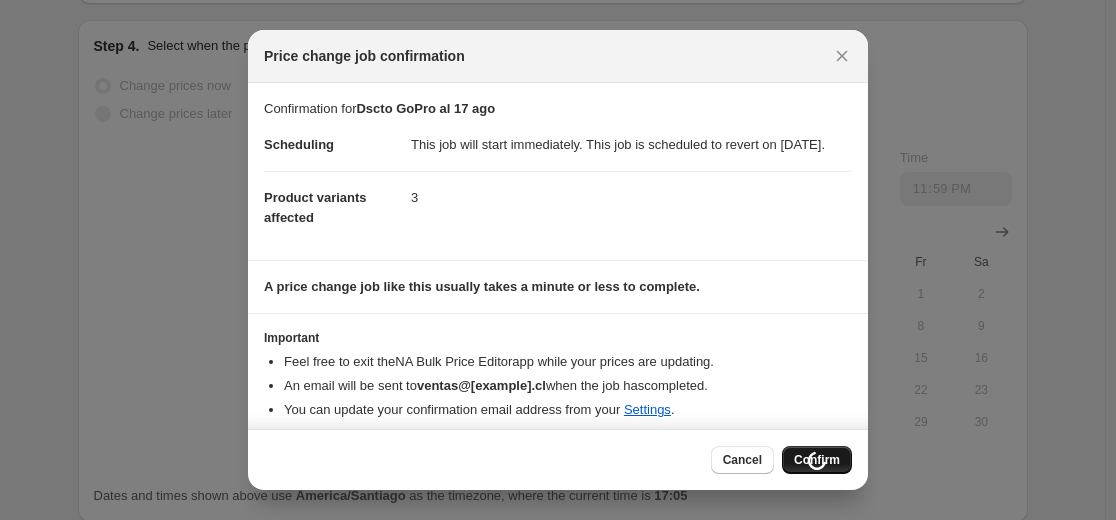 scroll, scrollTop: 1359, scrollLeft: 0, axis: vertical 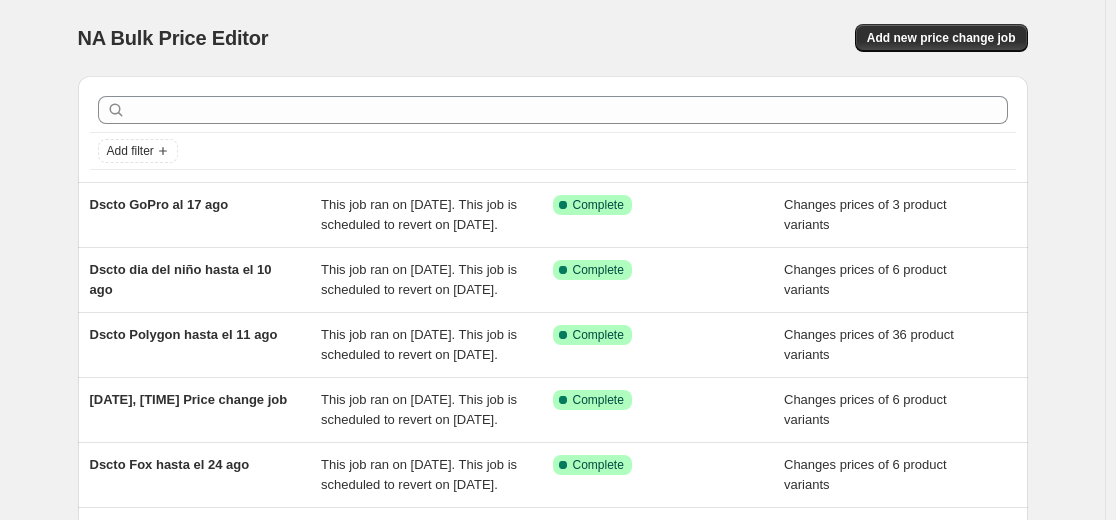 click on "Add new price change job" at bounding box center [799, 38] 